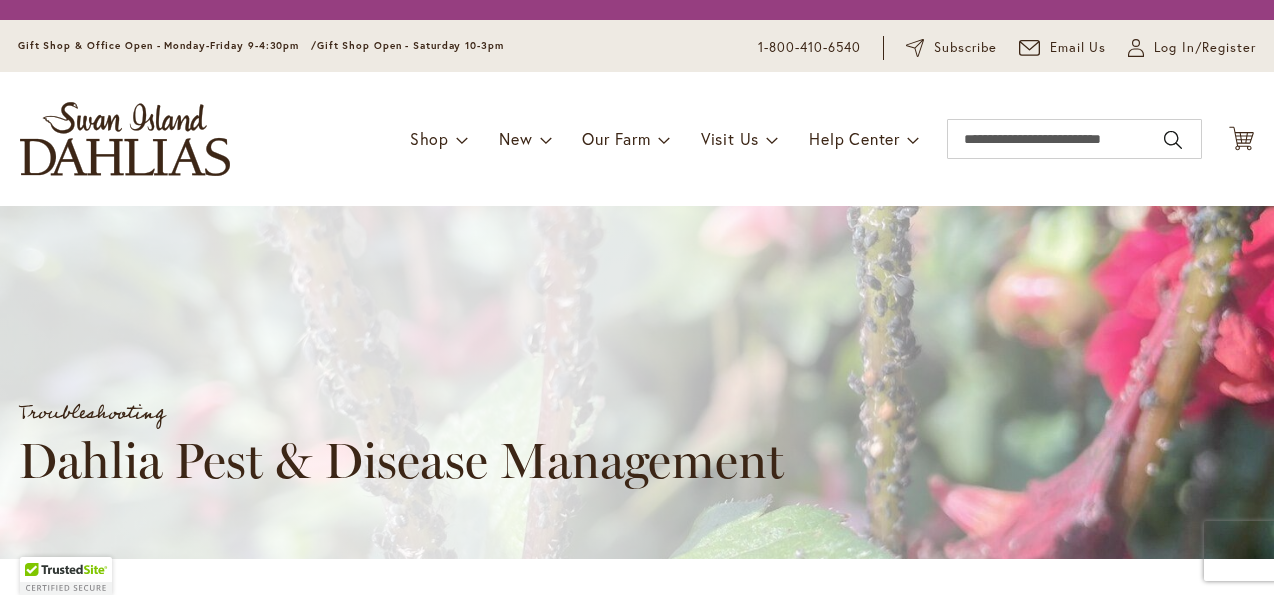 scroll, scrollTop: 0, scrollLeft: 0, axis: both 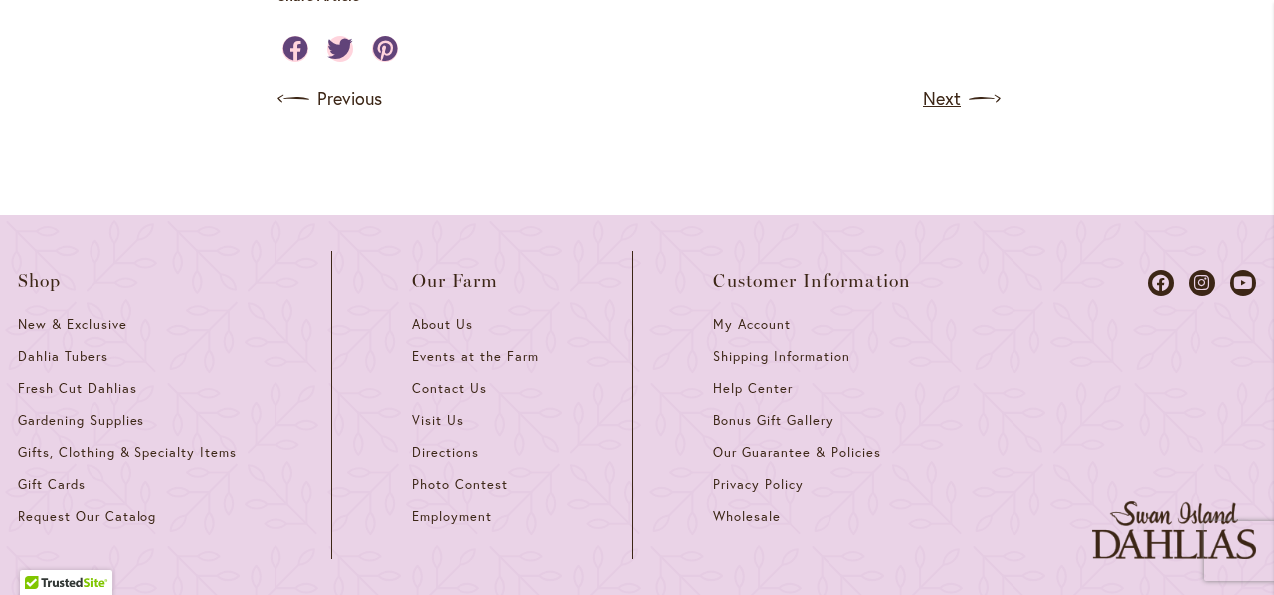click on "Next" at bounding box center (960, 99) 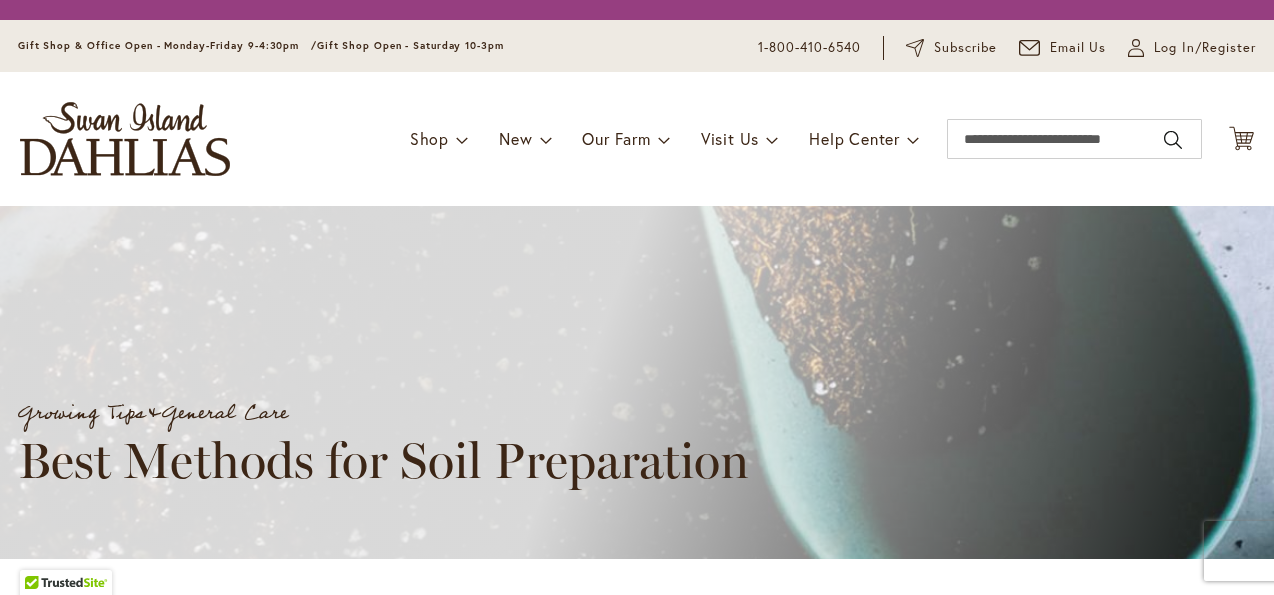 scroll, scrollTop: 0, scrollLeft: 0, axis: both 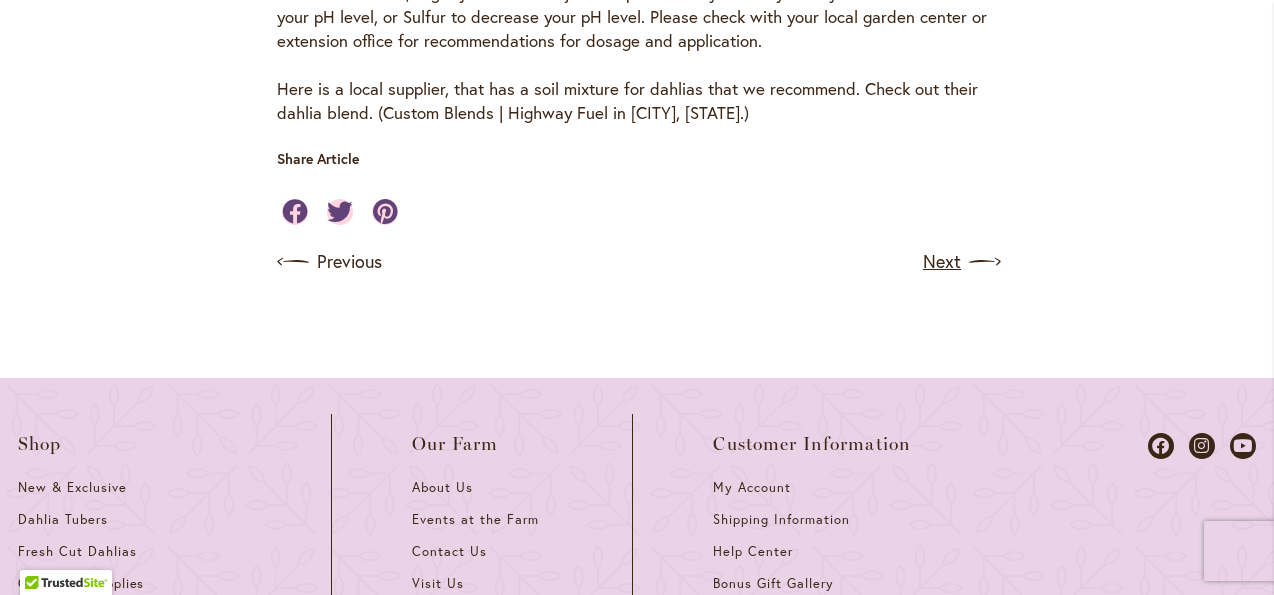 click on "Next" at bounding box center [960, 262] 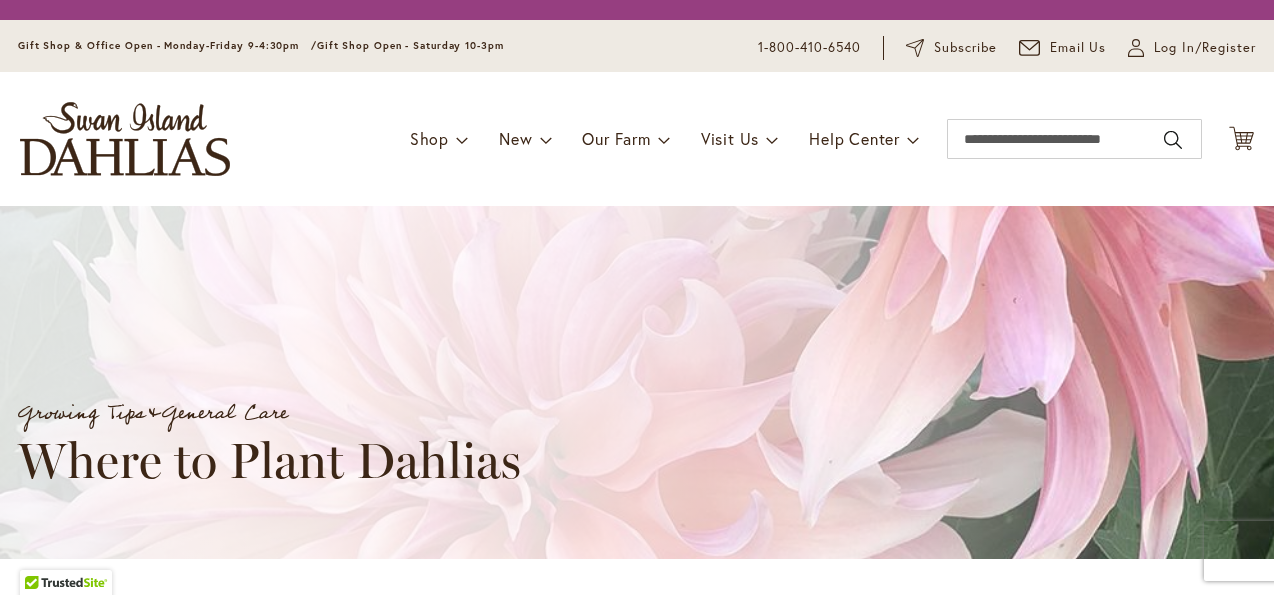 scroll, scrollTop: 0, scrollLeft: 0, axis: both 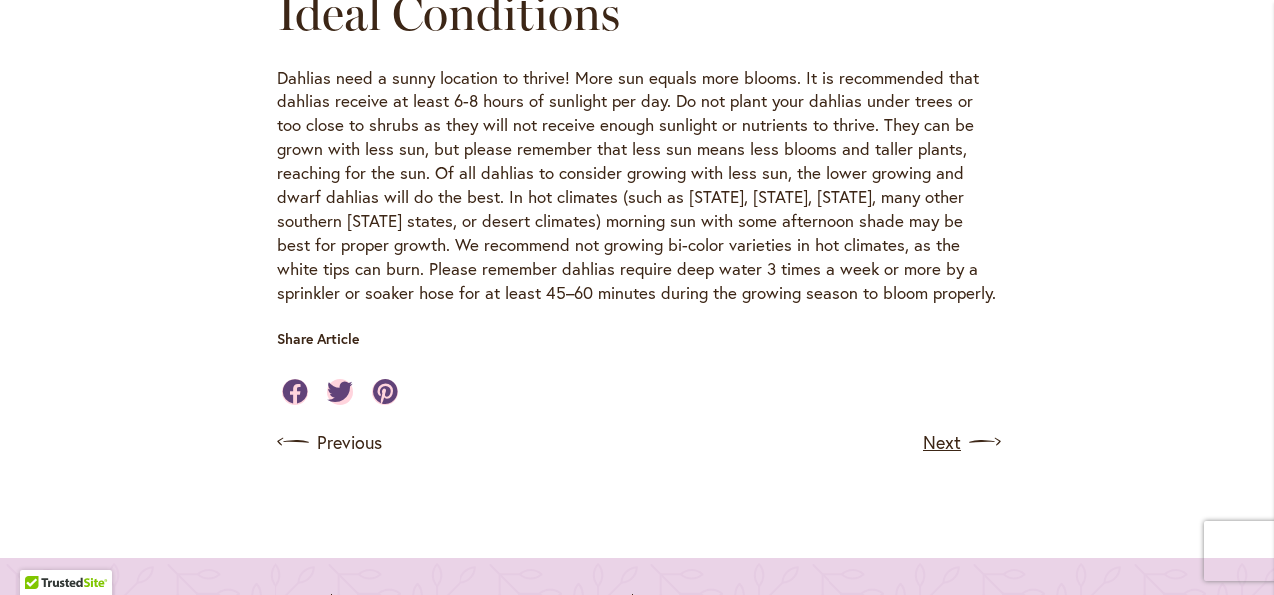 click on "Next" at bounding box center (960, 442) 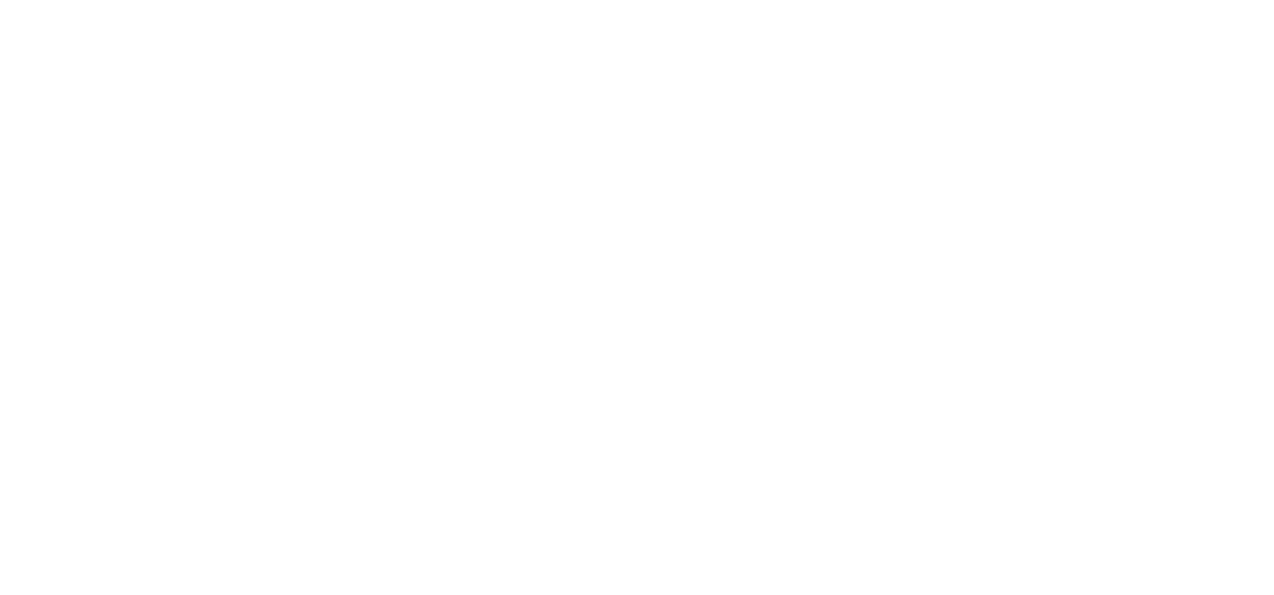 scroll, scrollTop: 0, scrollLeft: 0, axis: both 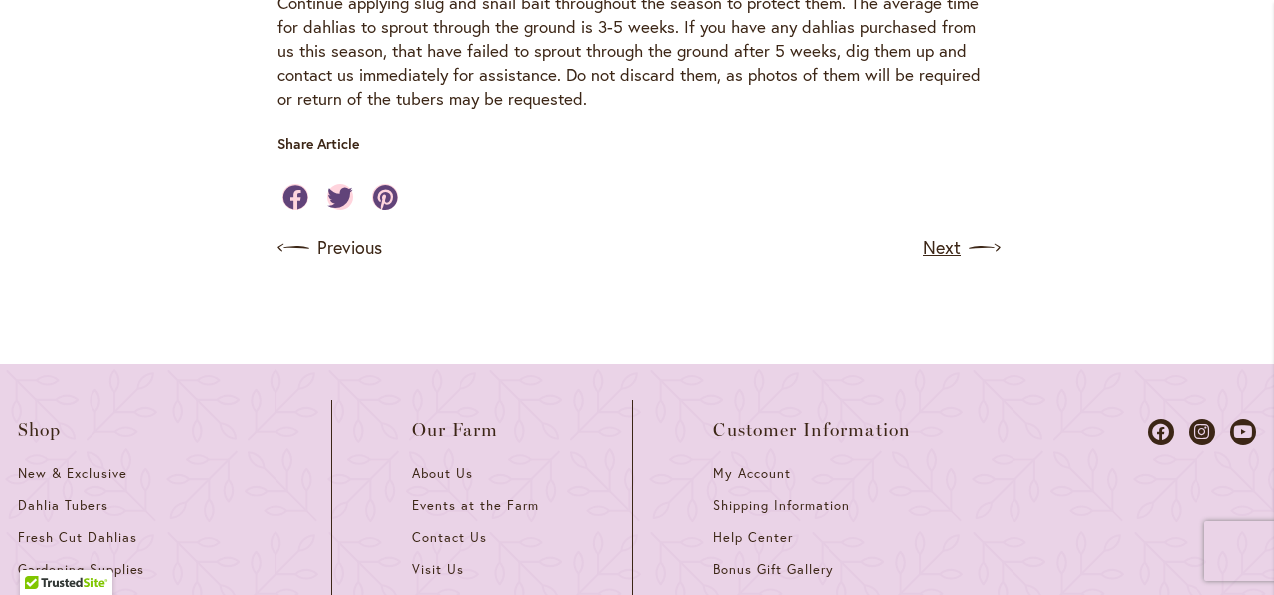 click on "Next" at bounding box center (960, 248) 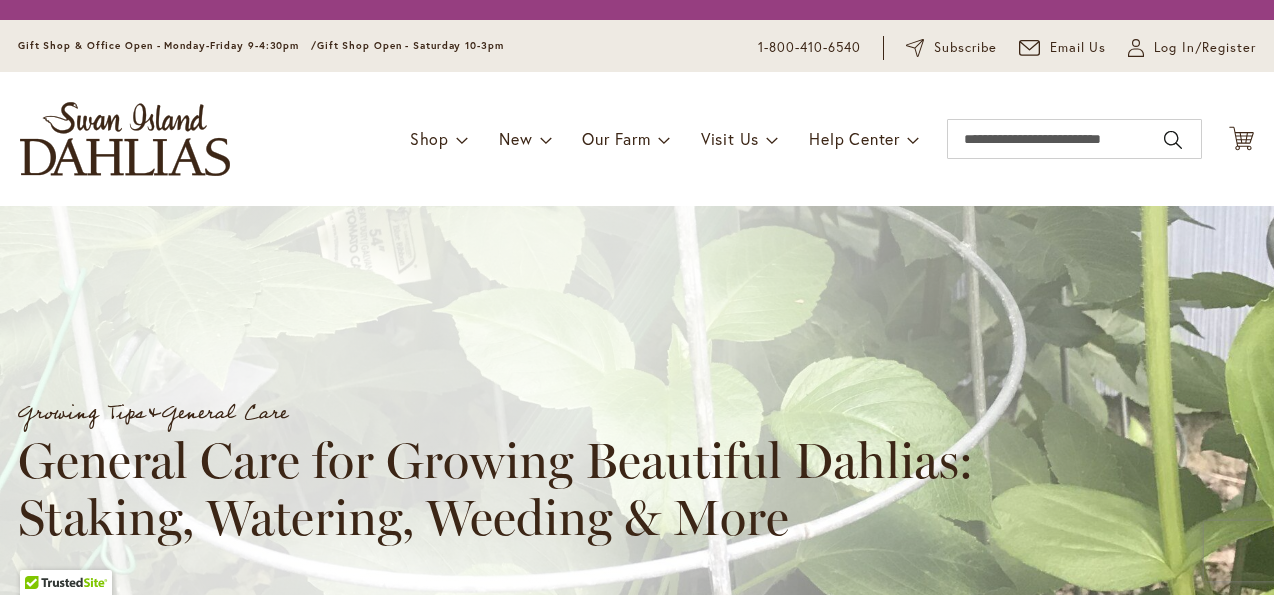 scroll, scrollTop: 0, scrollLeft: 0, axis: both 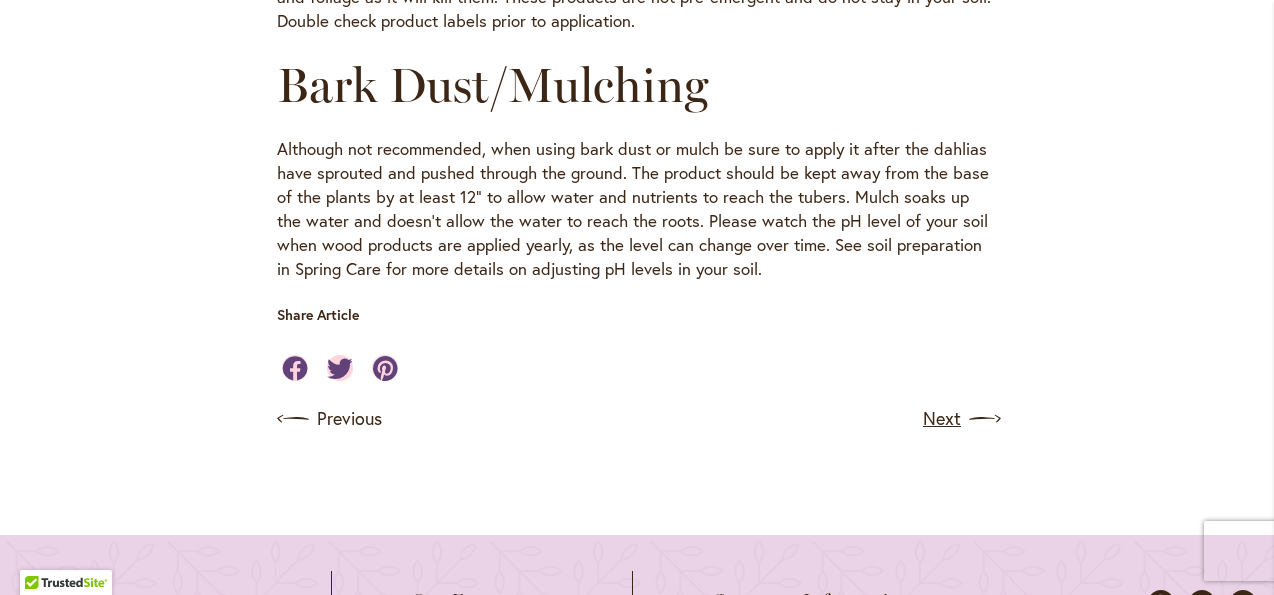click on "Next" at bounding box center [960, 419] 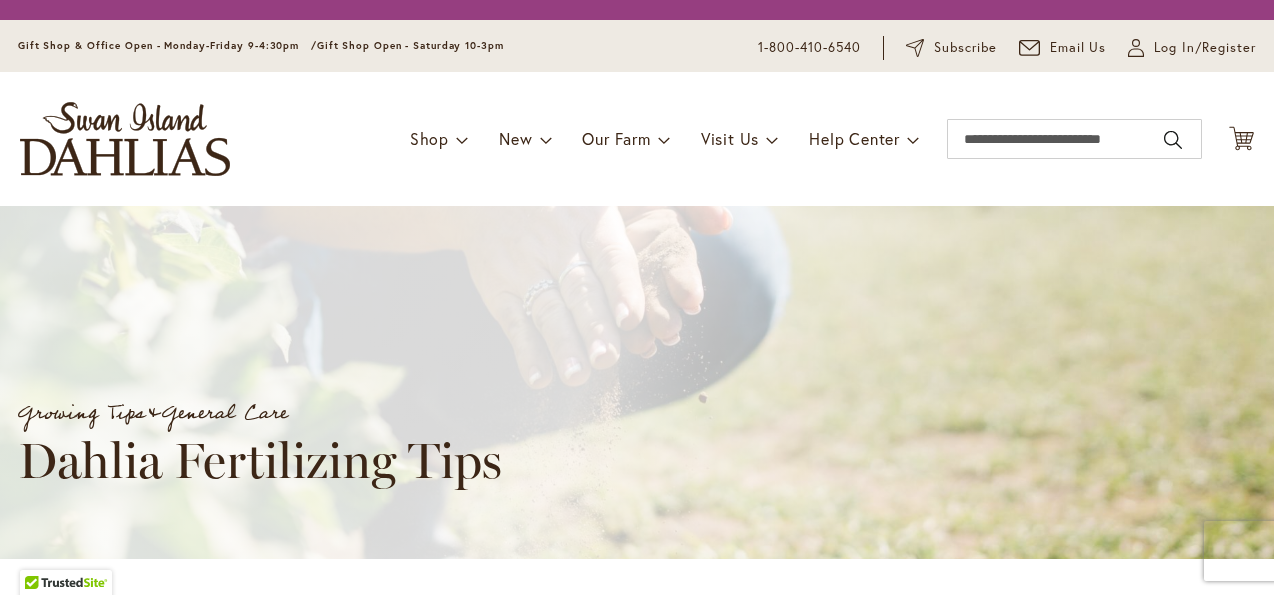 scroll, scrollTop: 0, scrollLeft: 0, axis: both 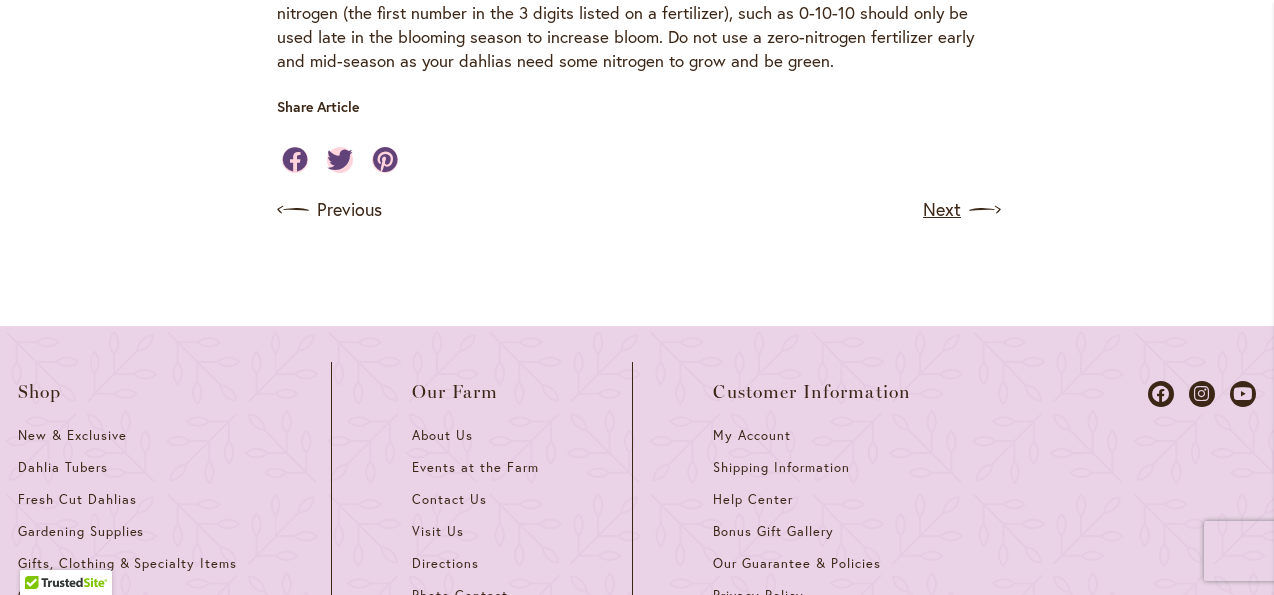 click on "Next" at bounding box center (960, 210) 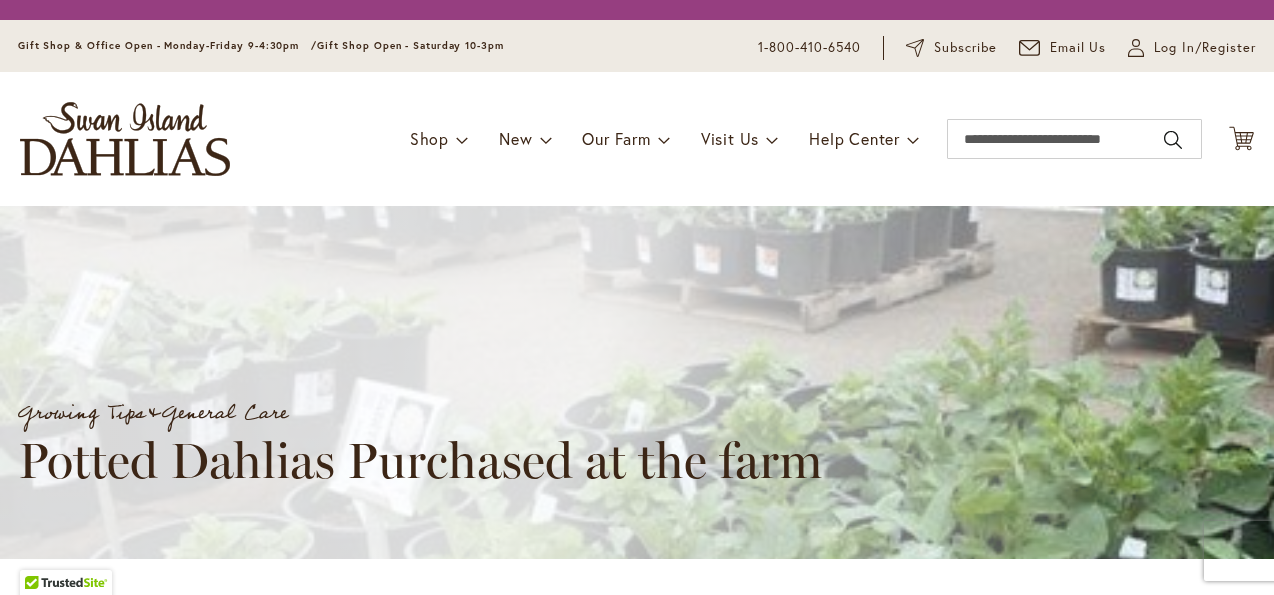 scroll, scrollTop: 0, scrollLeft: 0, axis: both 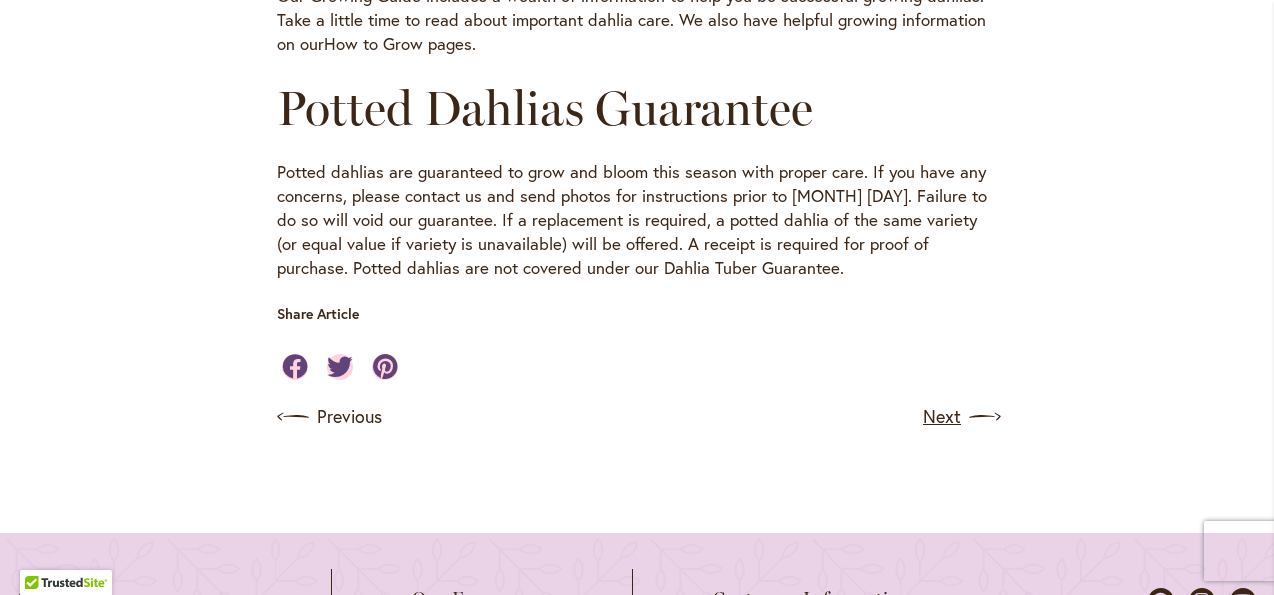 click on "Next" at bounding box center [960, 417] 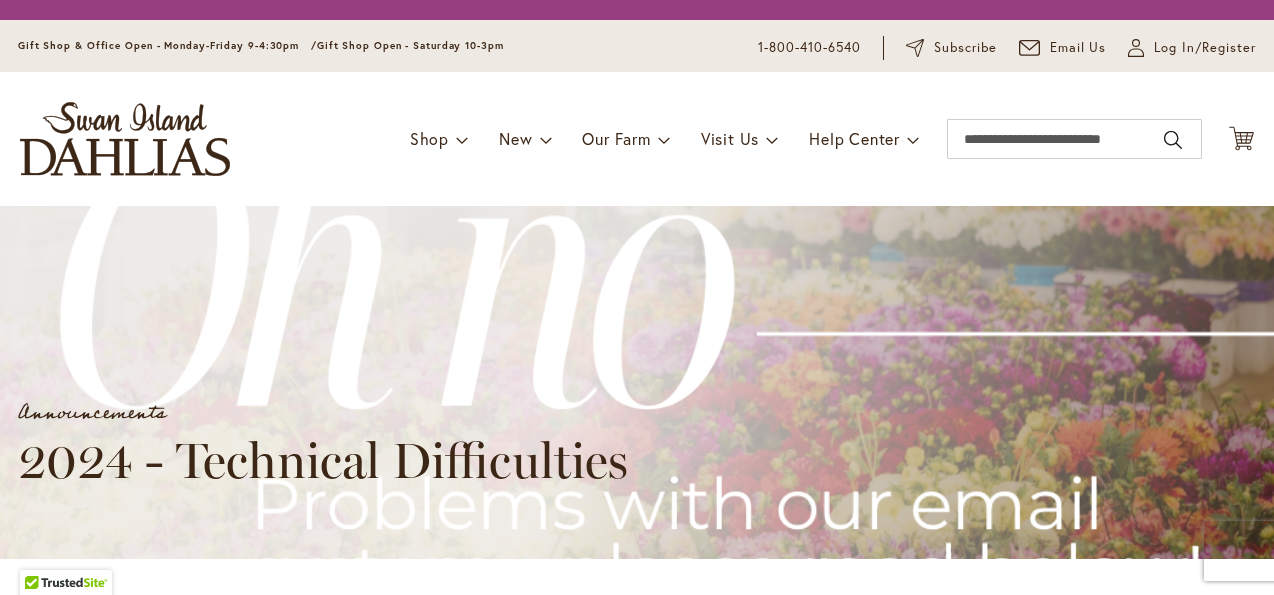 scroll, scrollTop: 0, scrollLeft: 0, axis: both 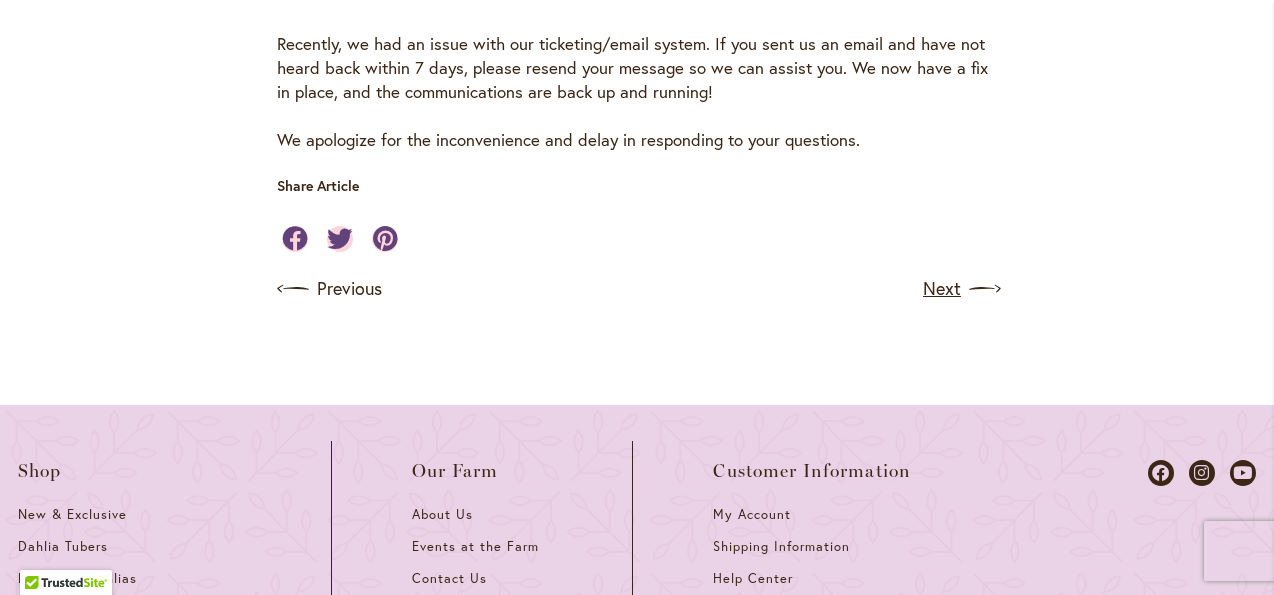 click on "Previous
Next" at bounding box center [637, 289] 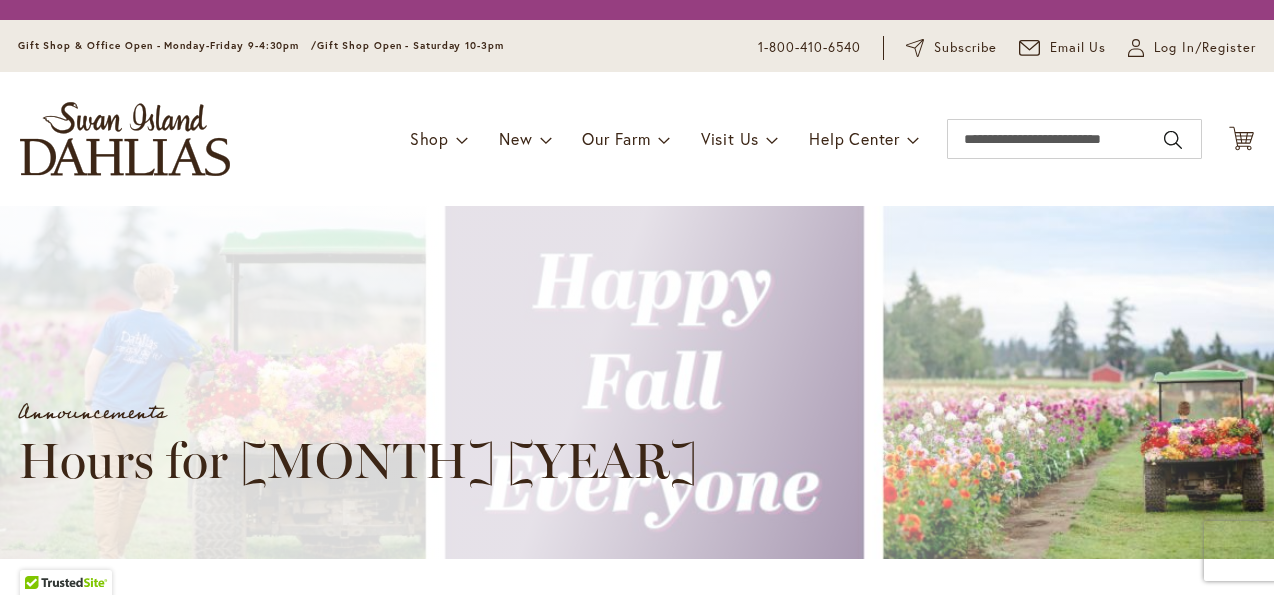 scroll, scrollTop: 0, scrollLeft: 0, axis: both 